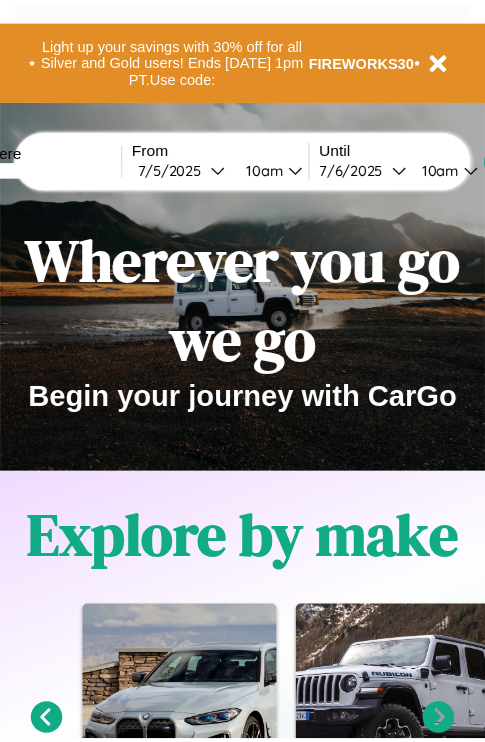 scroll, scrollTop: 0, scrollLeft: 0, axis: both 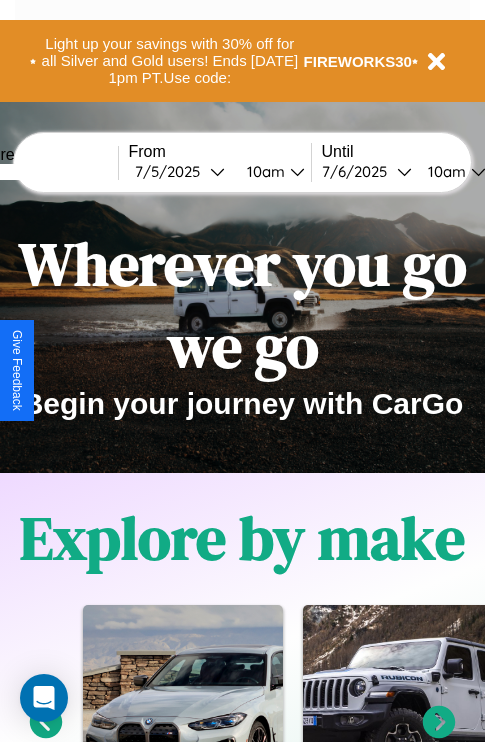 click at bounding box center [43, 172] 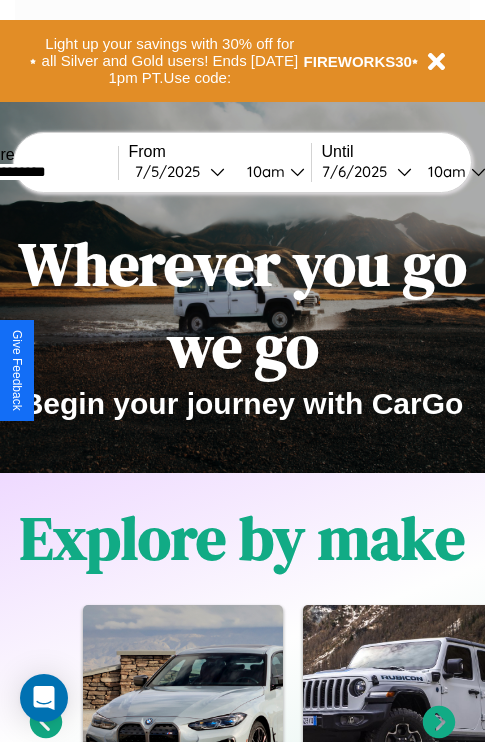 type on "**********" 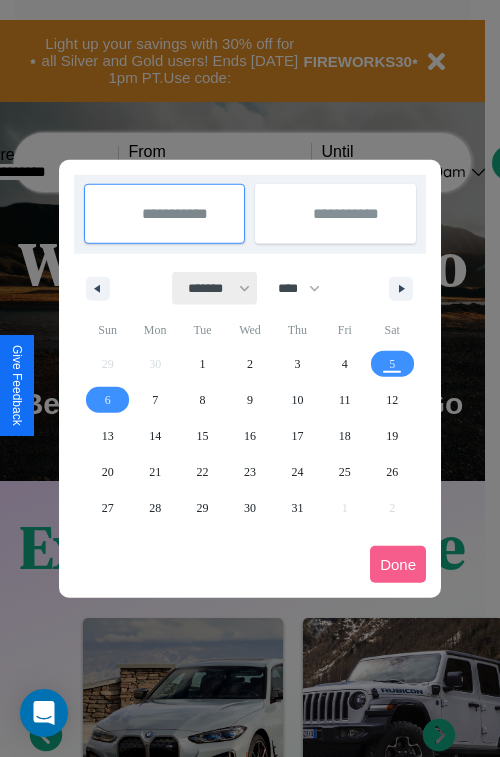 click on "******* ******** ***** ***** *** **** **** ****** ********* ******* ******** ********" at bounding box center [215, 288] 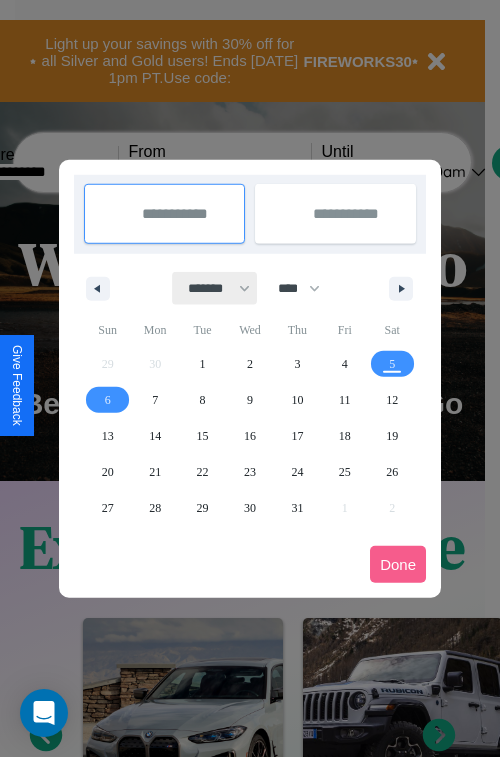 select on "*" 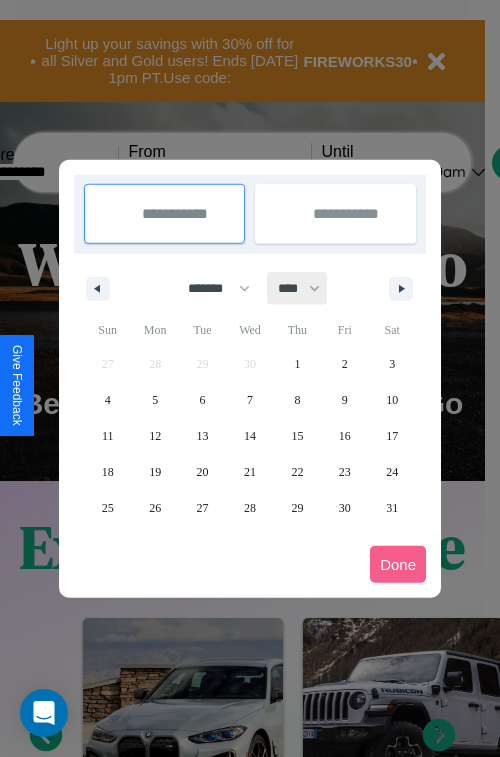 click on "**** **** **** **** **** **** **** **** **** **** **** **** **** **** **** **** **** **** **** **** **** **** **** **** **** **** **** **** **** **** **** **** **** **** **** **** **** **** **** **** **** **** **** **** **** **** **** **** **** **** **** **** **** **** **** **** **** **** **** **** **** **** **** **** **** **** **** **** **** **** **** **** **** **** **** **** **** **** **** **** **** **** **** **** **** **** **** **** **** **** **** **** **** **** **** **** **** **** **** **** **** **** **** **** **** **** **** **** **** **** **** **** **** **** **** **** **** **** **** **** ****" at bounding box center (298, 288) 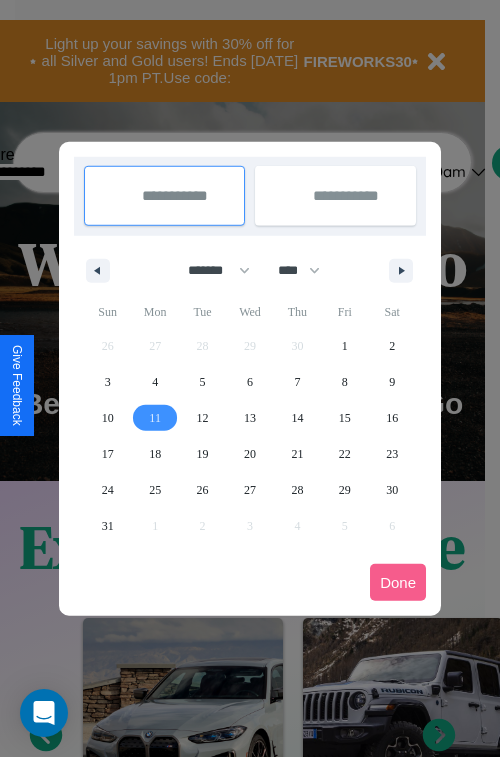 click on "11" at bounding box center (155, 418) 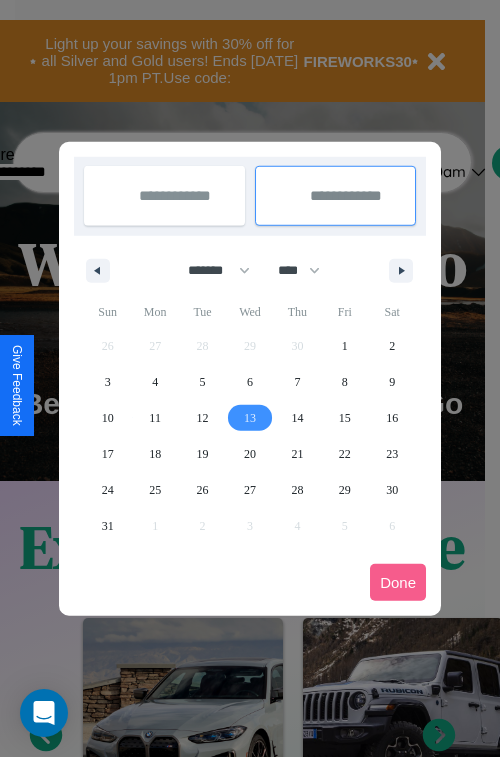 click on "13" at bounding box center (250, 418) 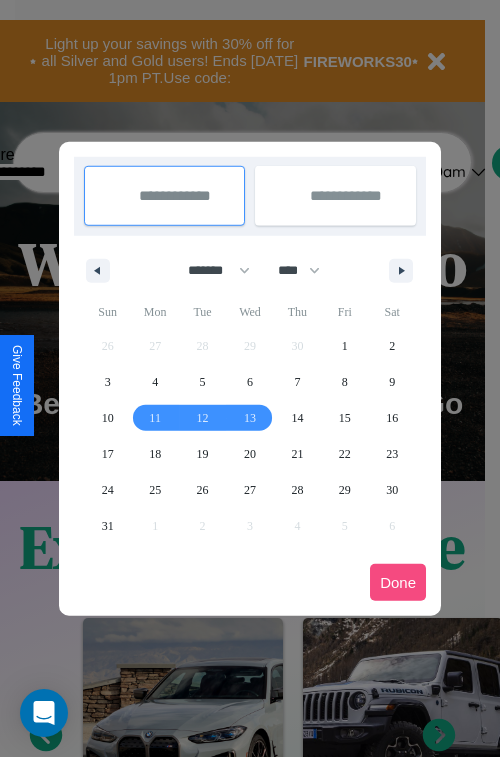 click on "Done" at bounding box center [398, 582] 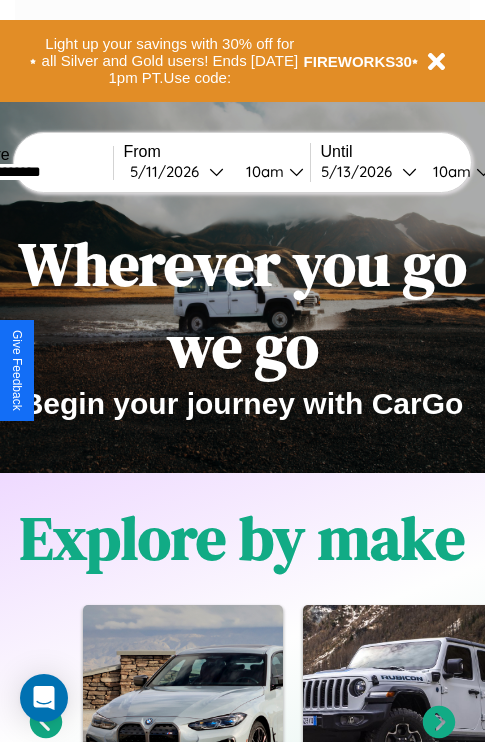 scroll, scrollTop: 0, scrollLeft: 72, axis: horizontal 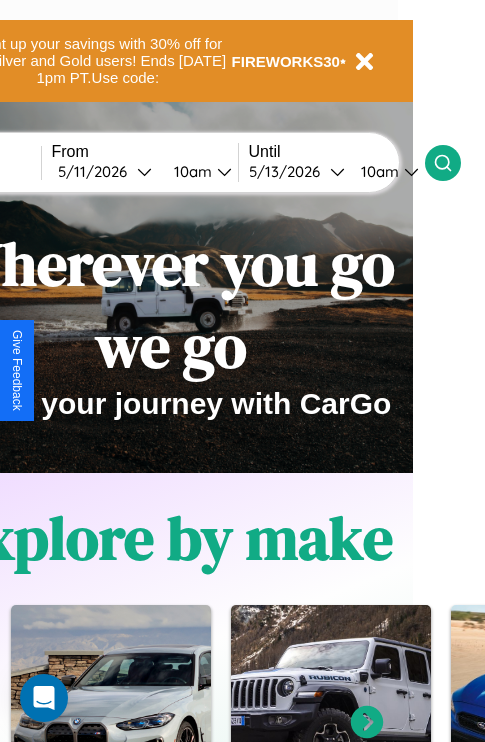 click 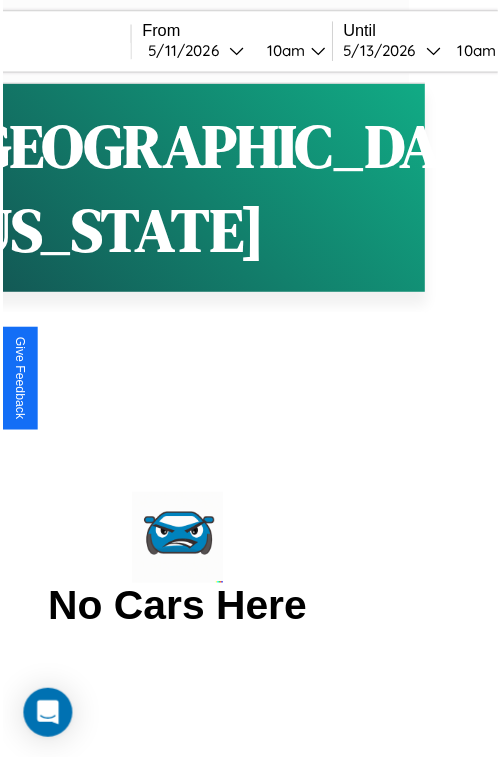 scroll, scrollTop: 0, scrollLeft: 0, axis: both 